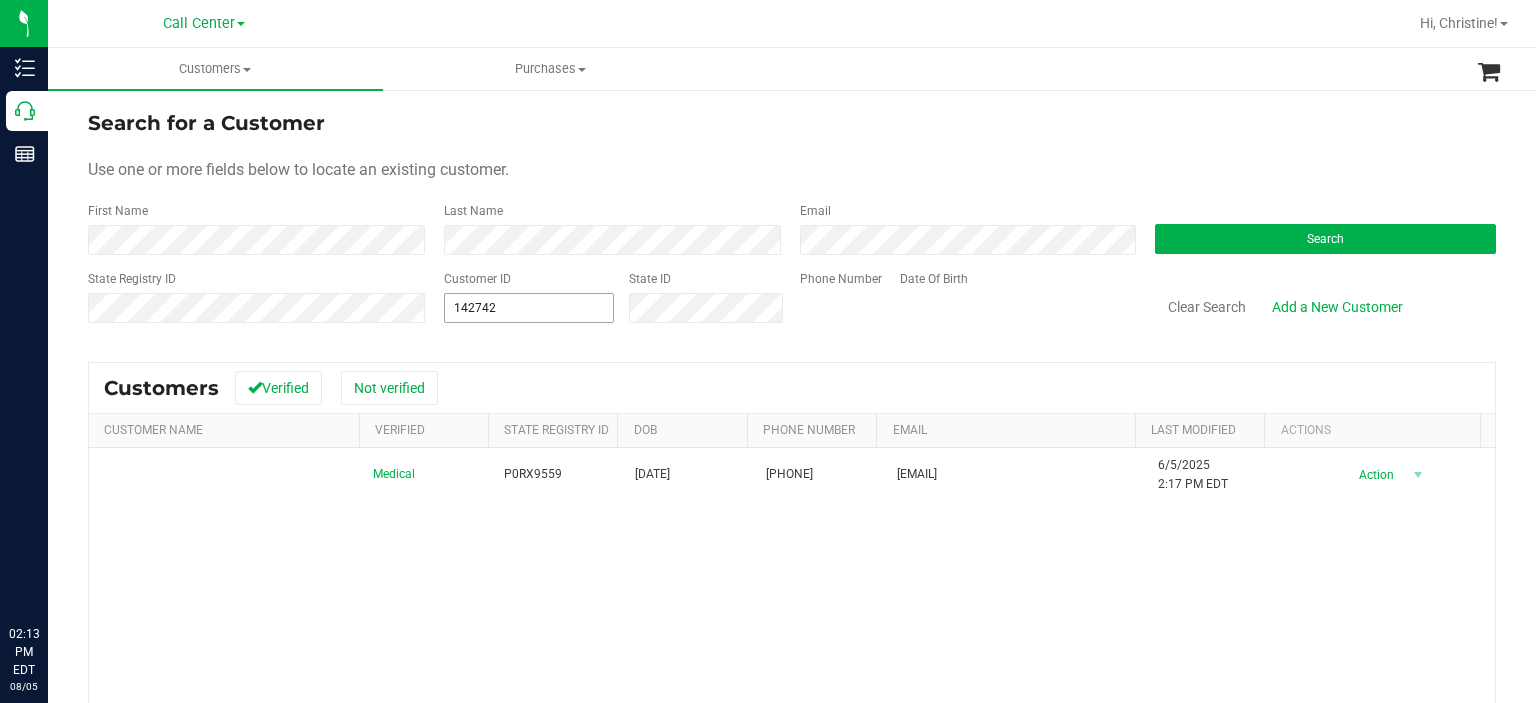 scroll, scrollTop: 0, scrollLeft: 0, axis: both 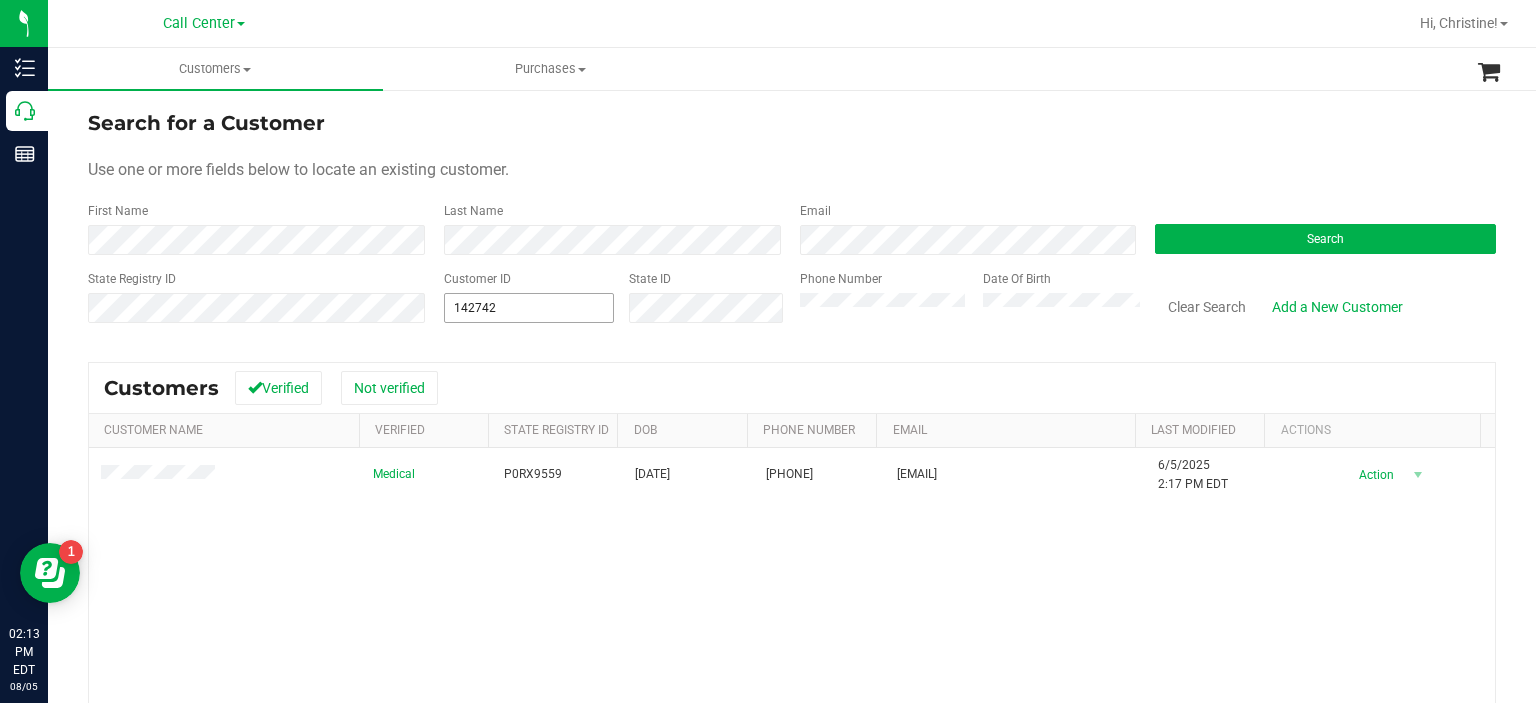 click on "[NUMBER] [NUMBER]" at bounding box center [529, 308] 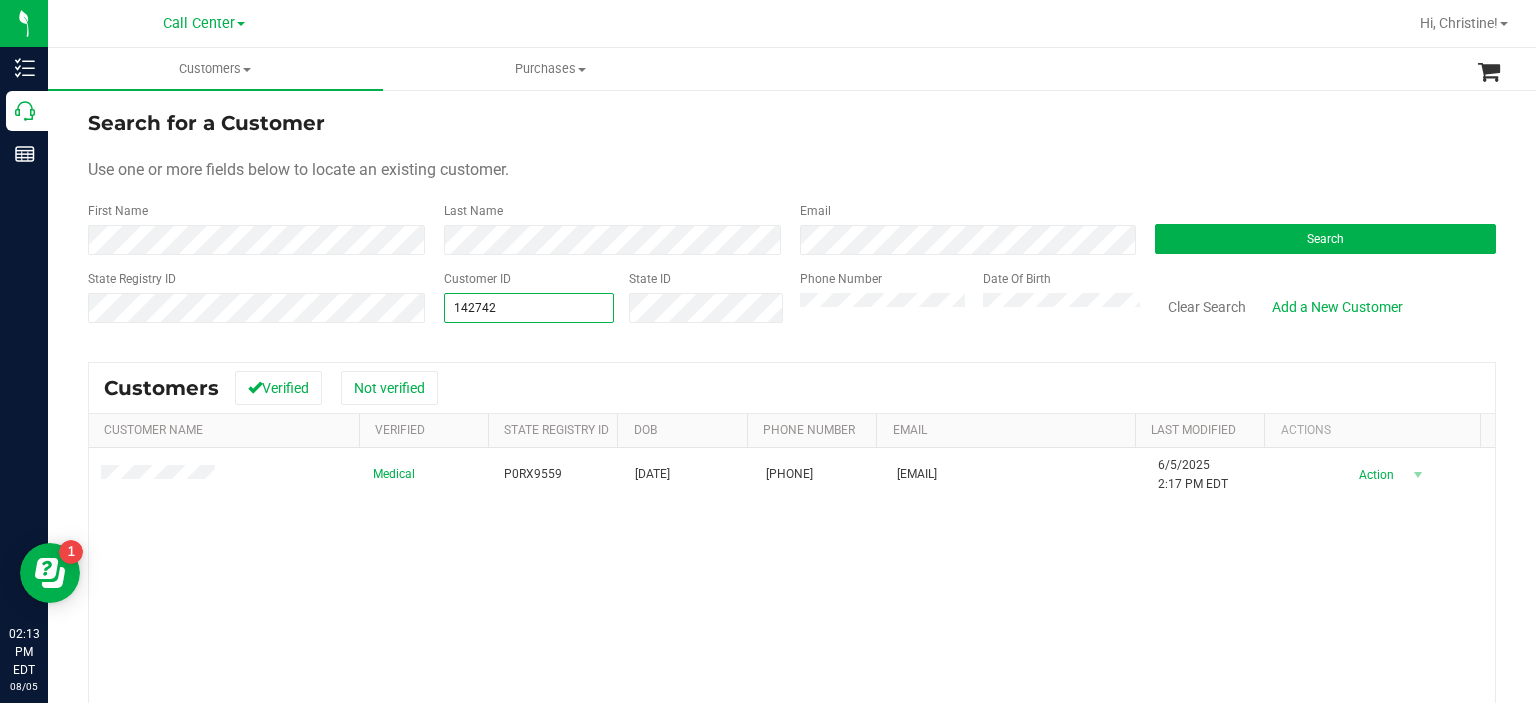 click on "142742" at bounding box center (529, 308) 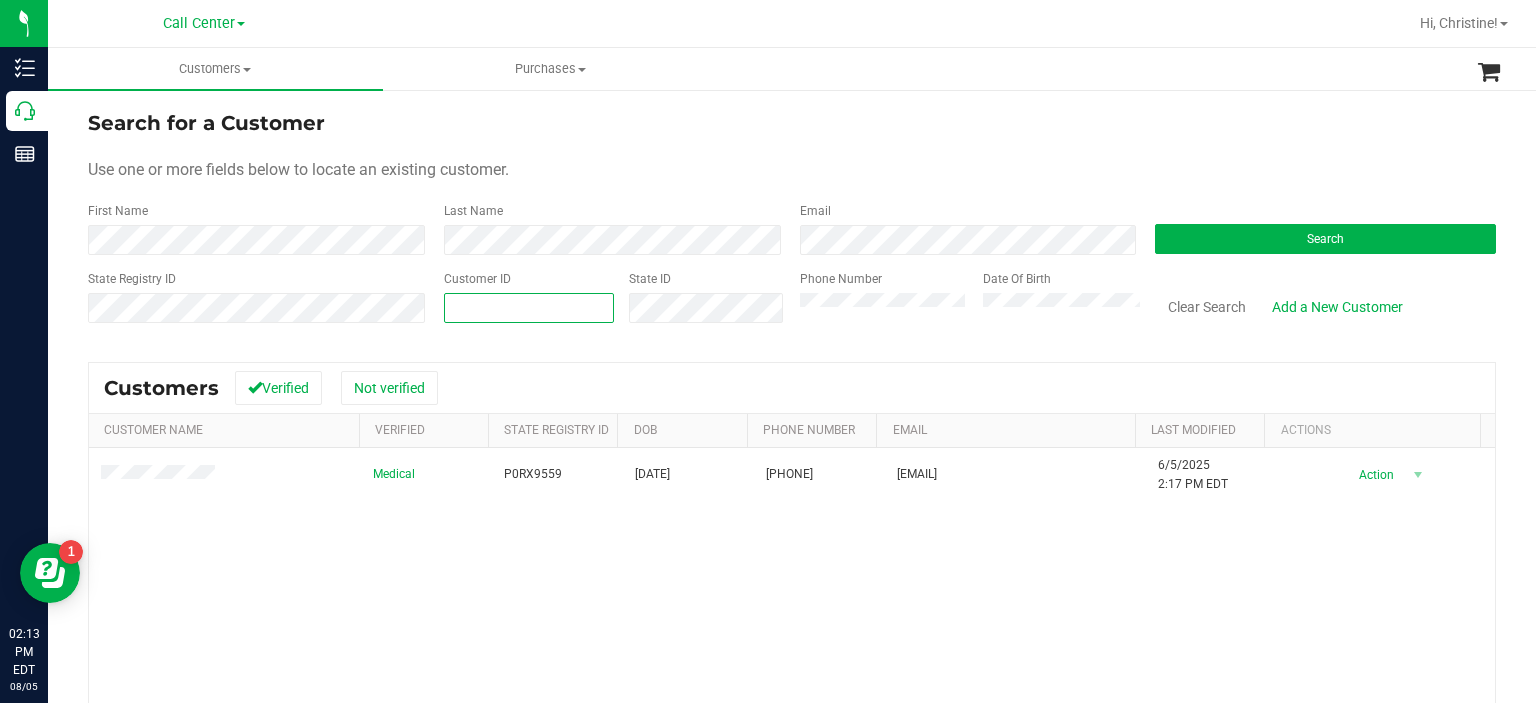 paste on "[NUMBER]" 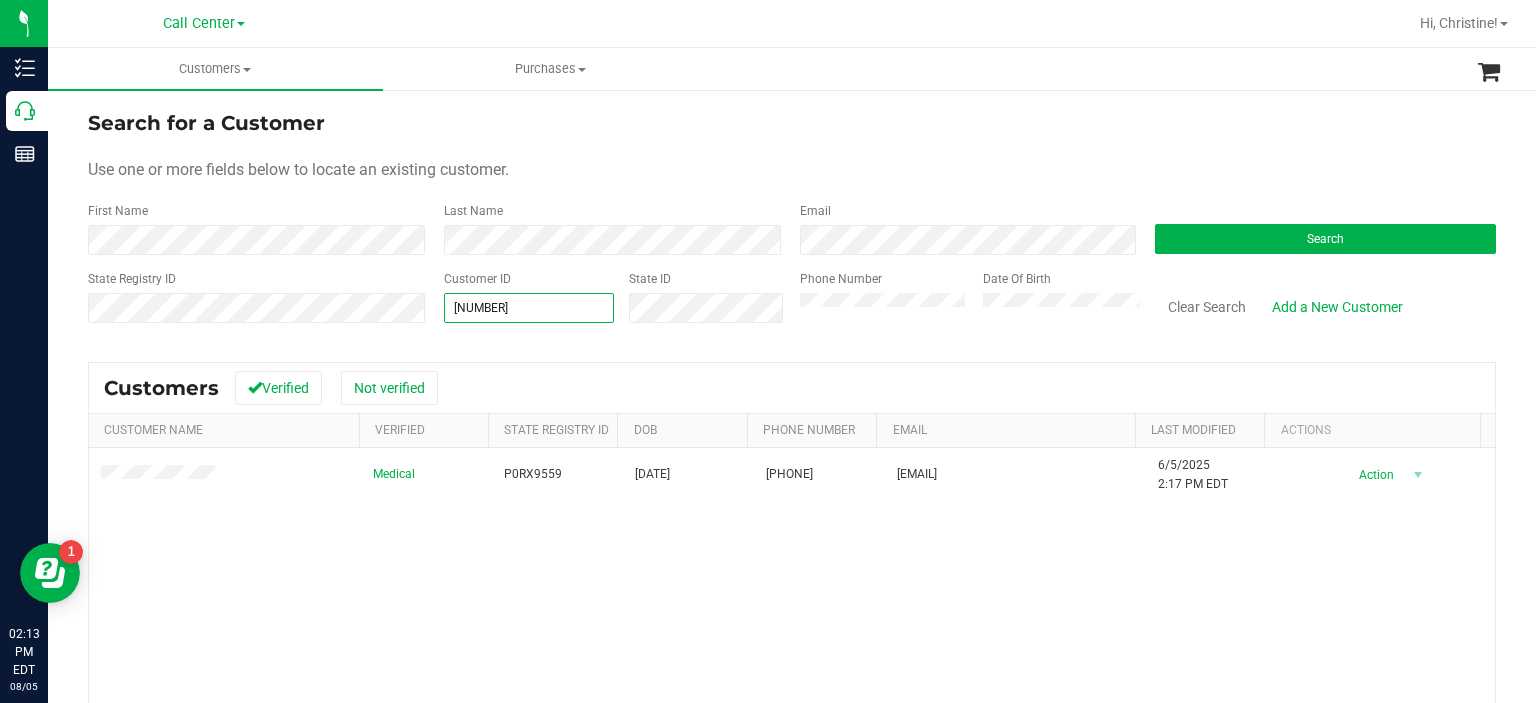 type on "[NUMBER]" 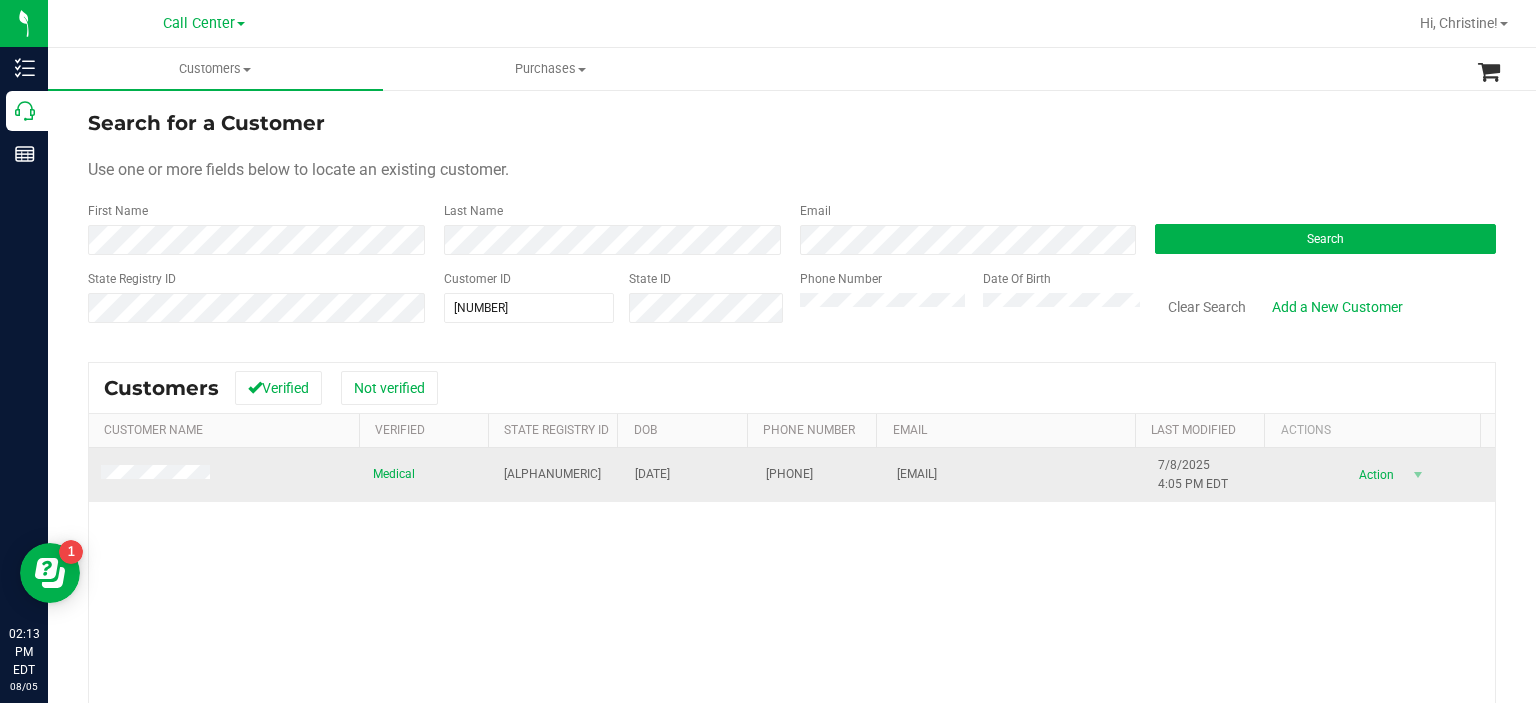 click on "P2MH2815" at bounding box center (552, 474) 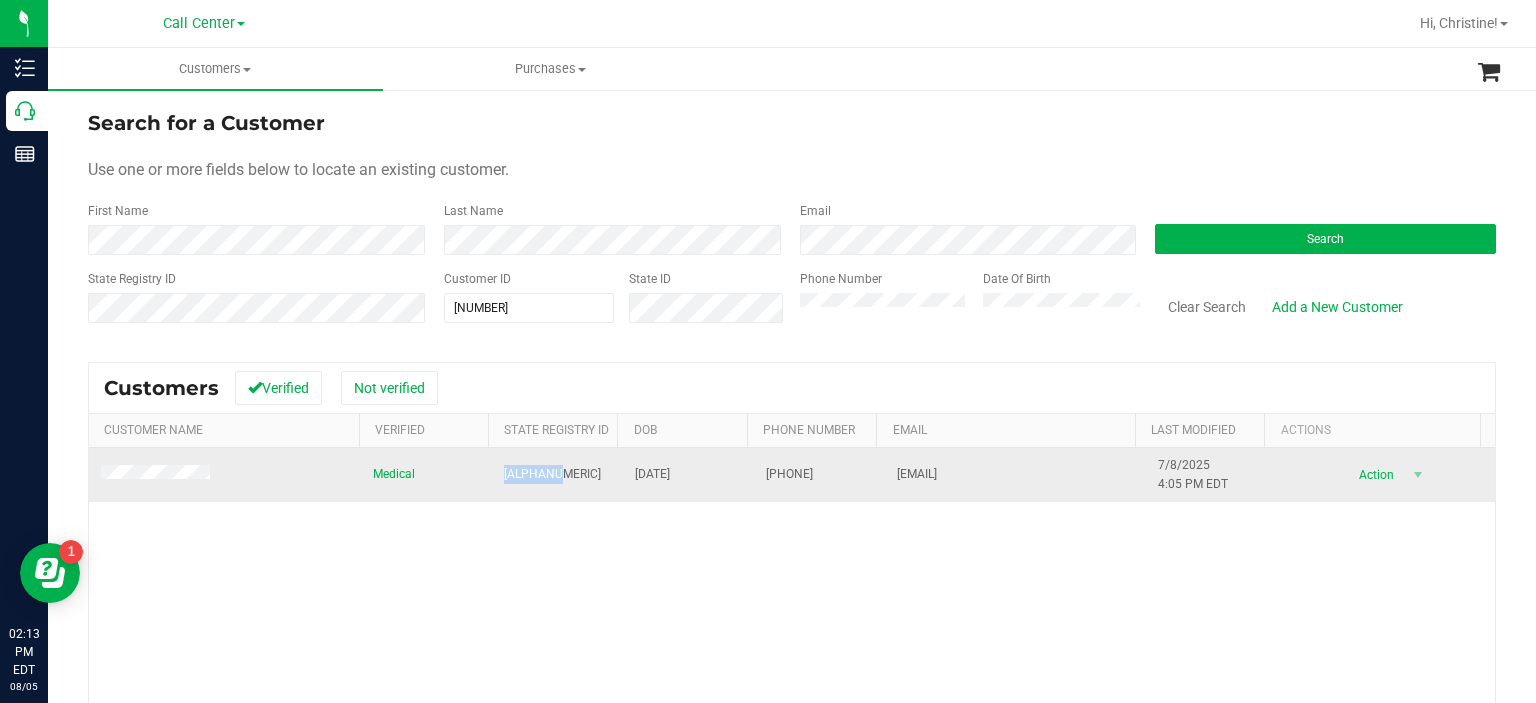 click on "P2MH2815" at bounding box center (552, 474) 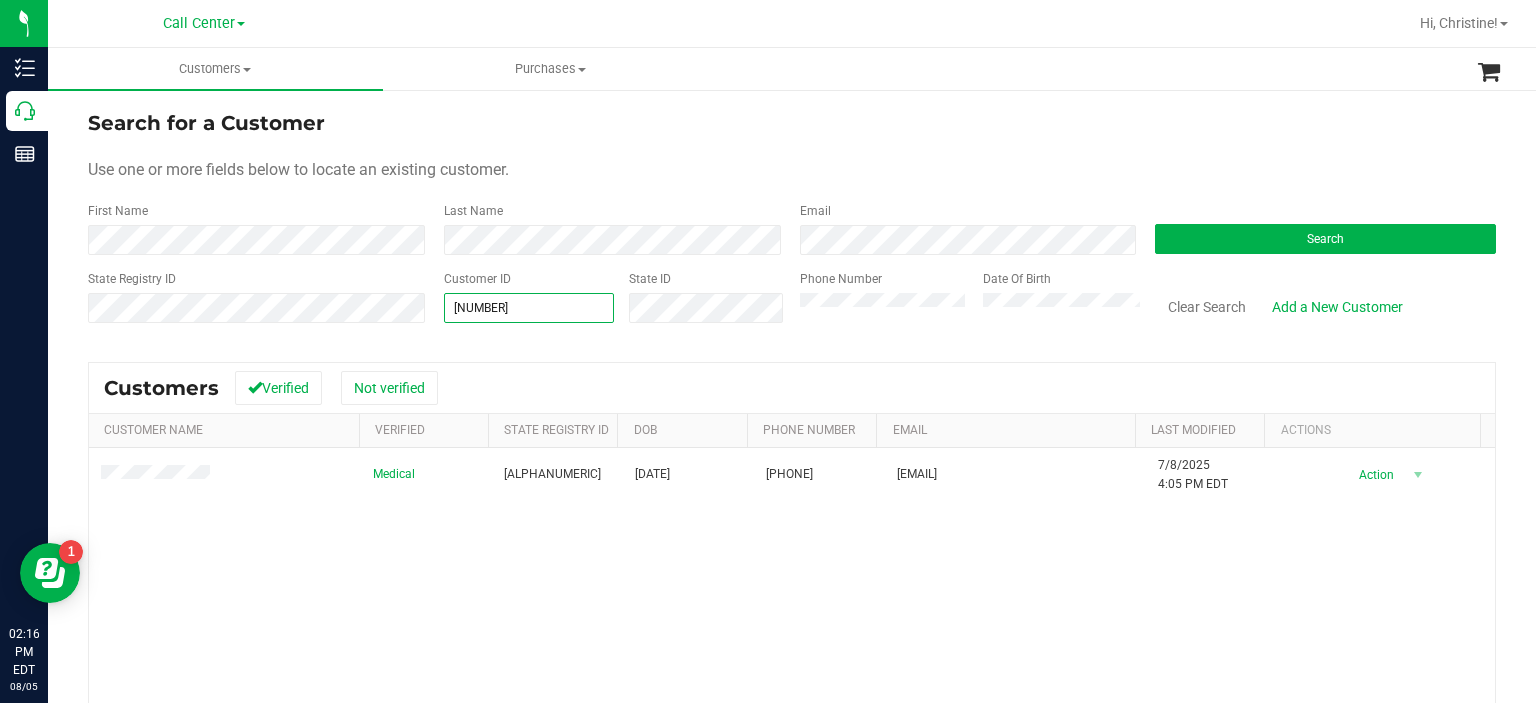 click on "1401632 1401632" at bounding box center (529, 308) 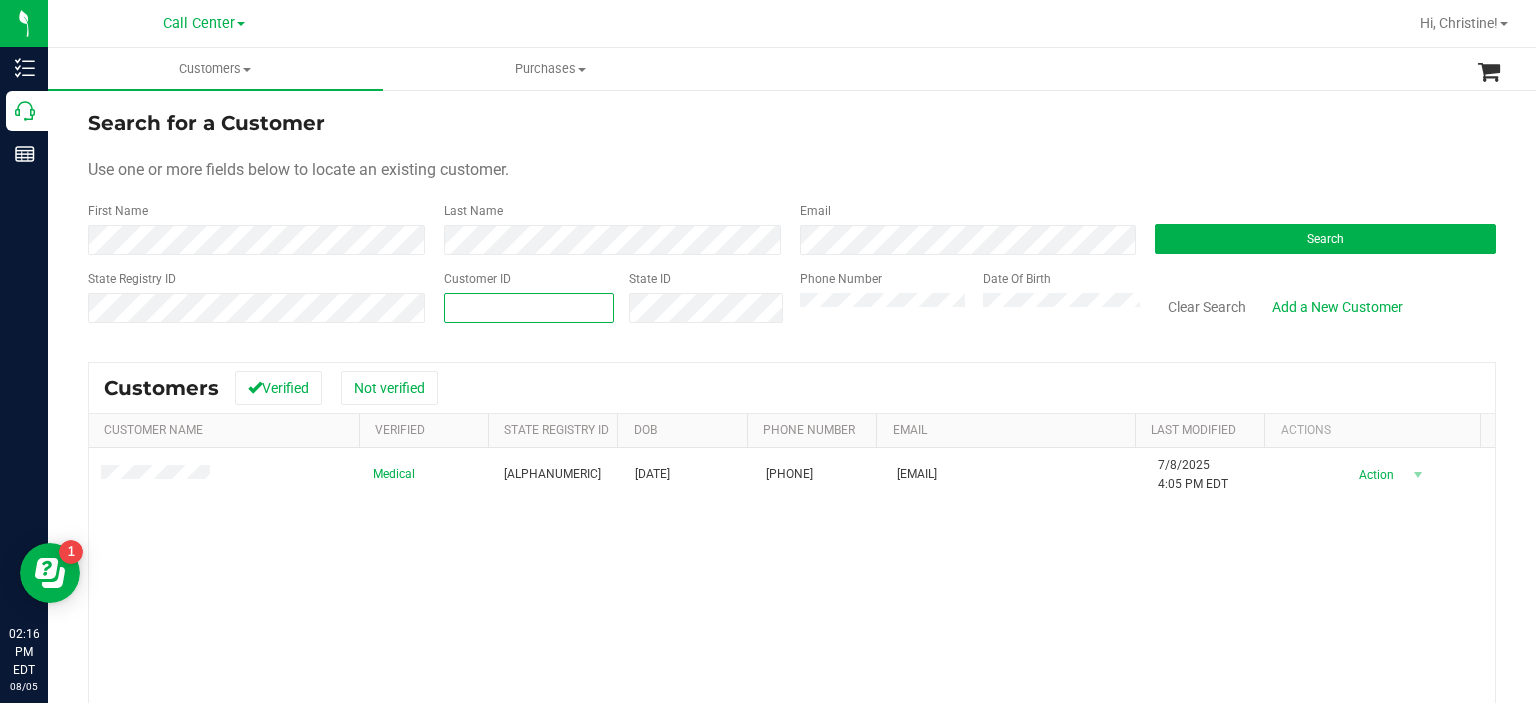 paste on "229469" 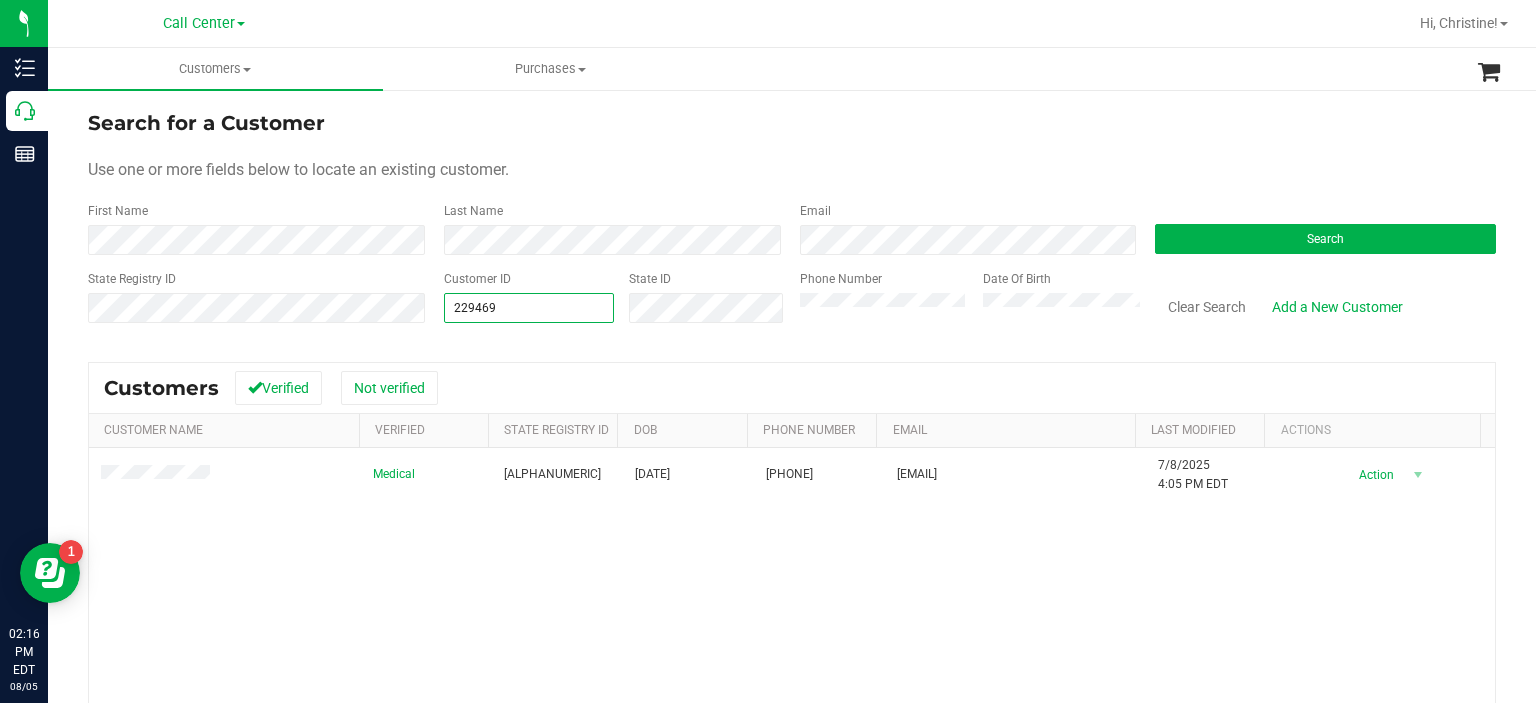 type on "229469" 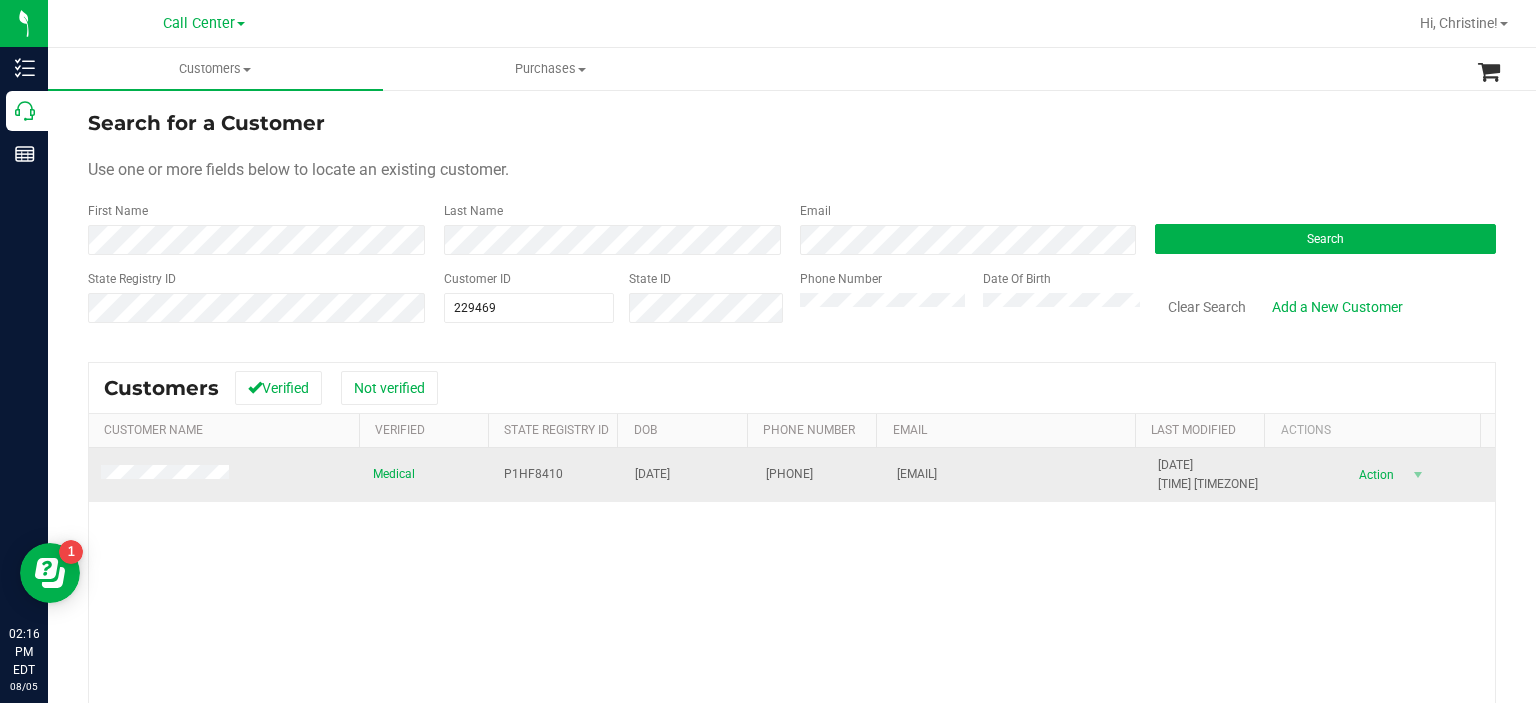 click on "P1HF8410" at bounding box center [557, 475] 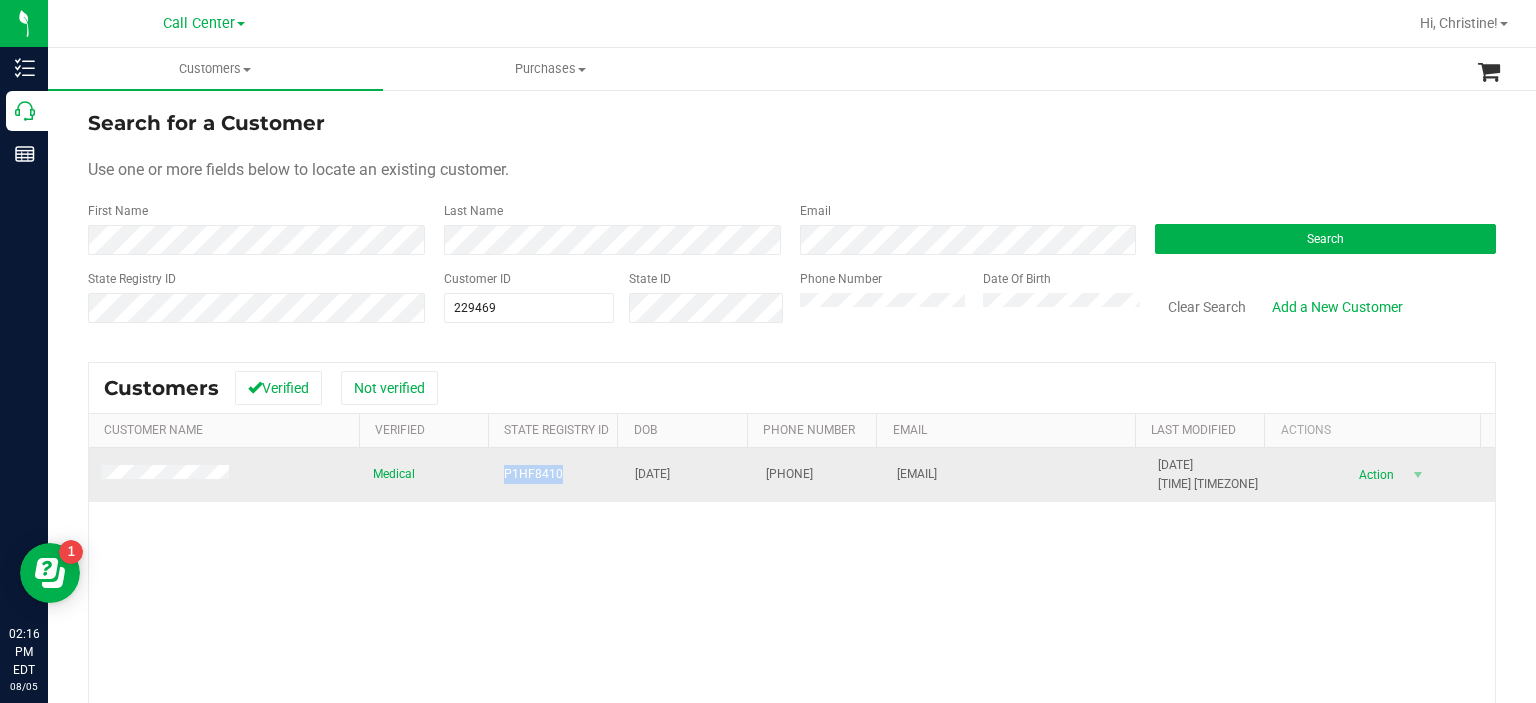 click on "P1HF8410" at bounding box center [533, 474] 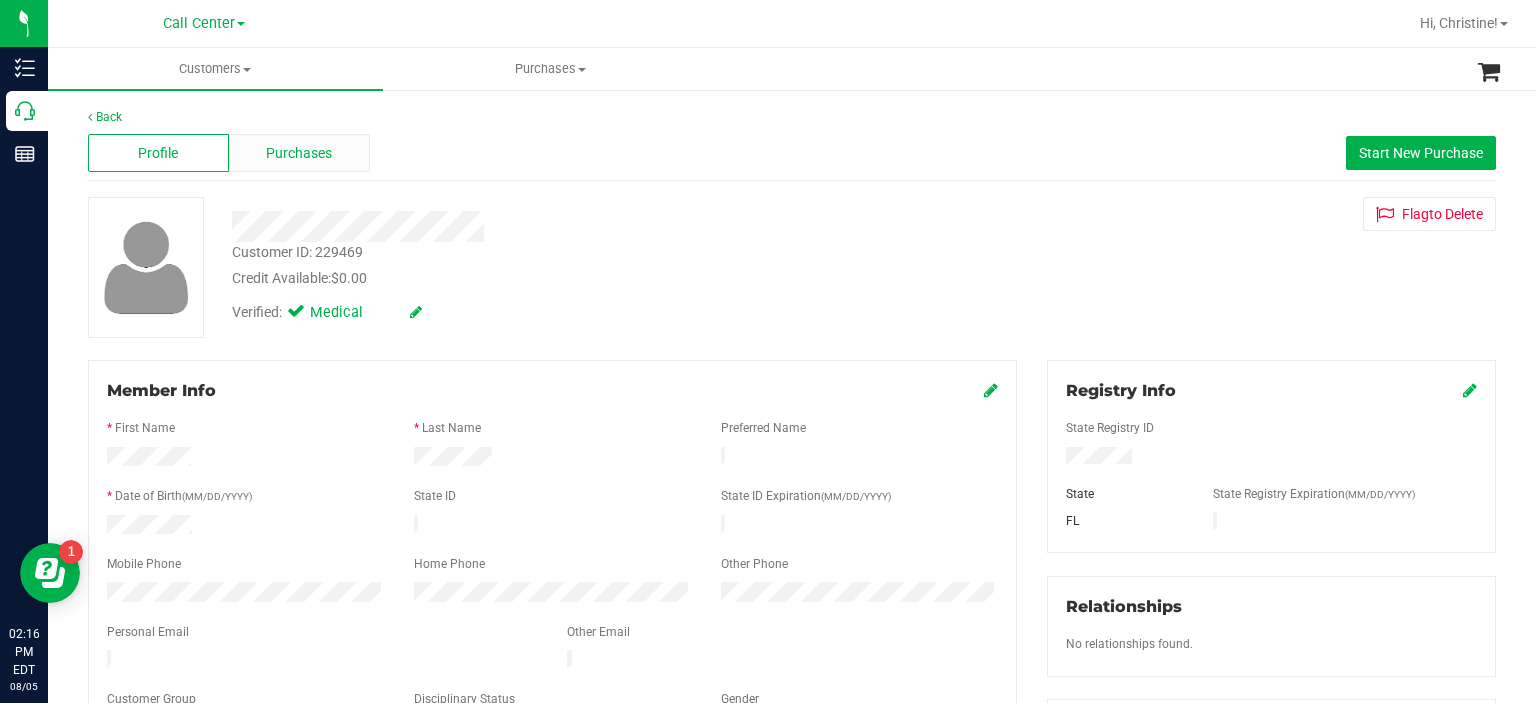 click on "Purchases" at bounding box center [299, 153] 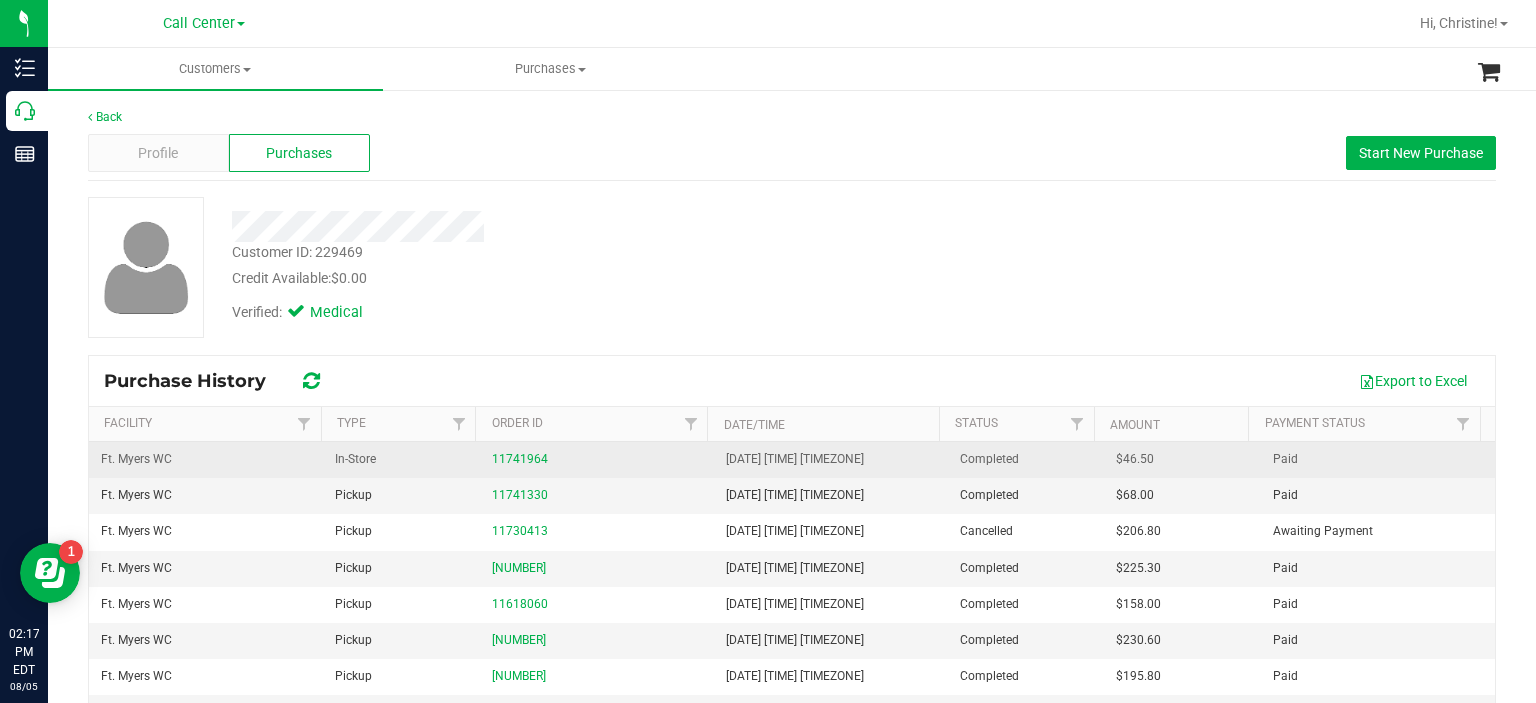 click on "11741964" at bounding box center (597, 460) 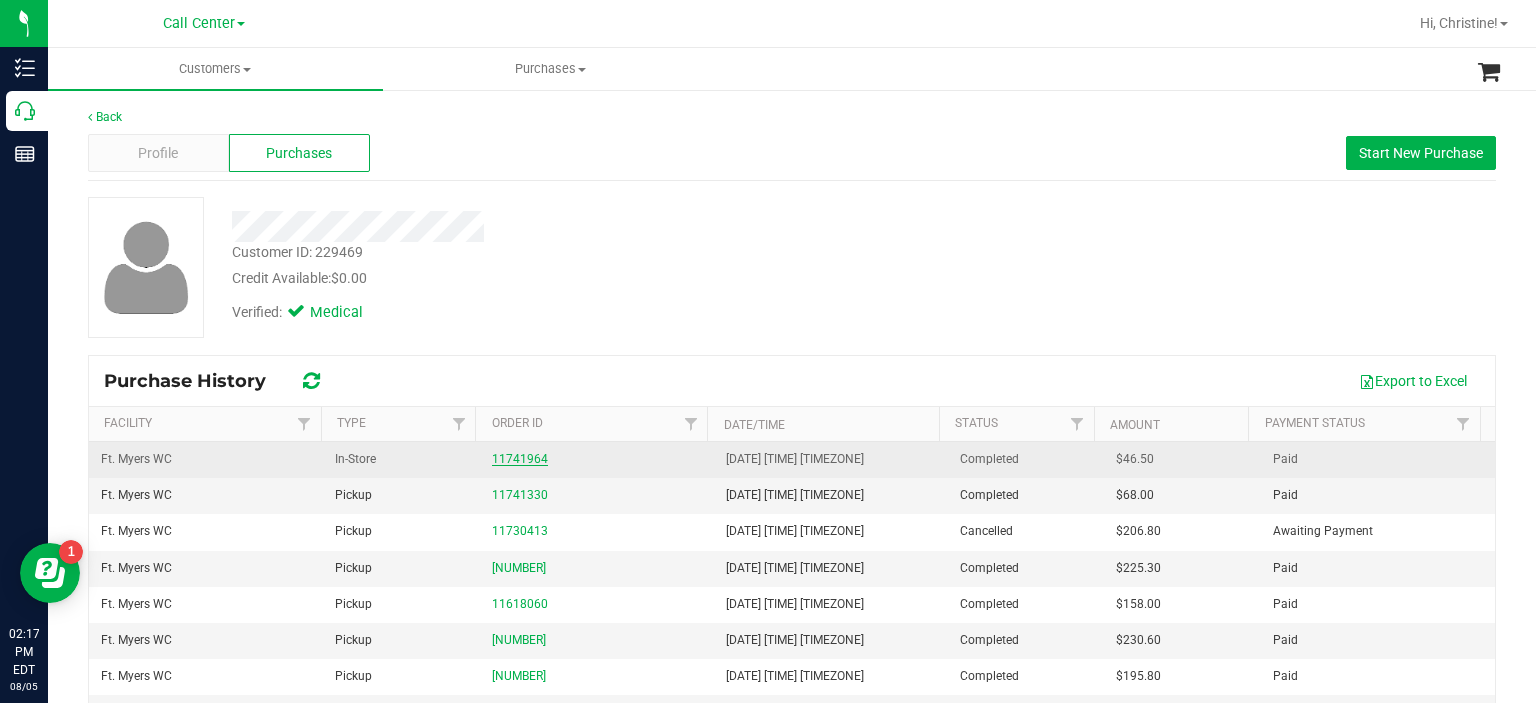 click on "11741964" at bounding box center [520, 459] 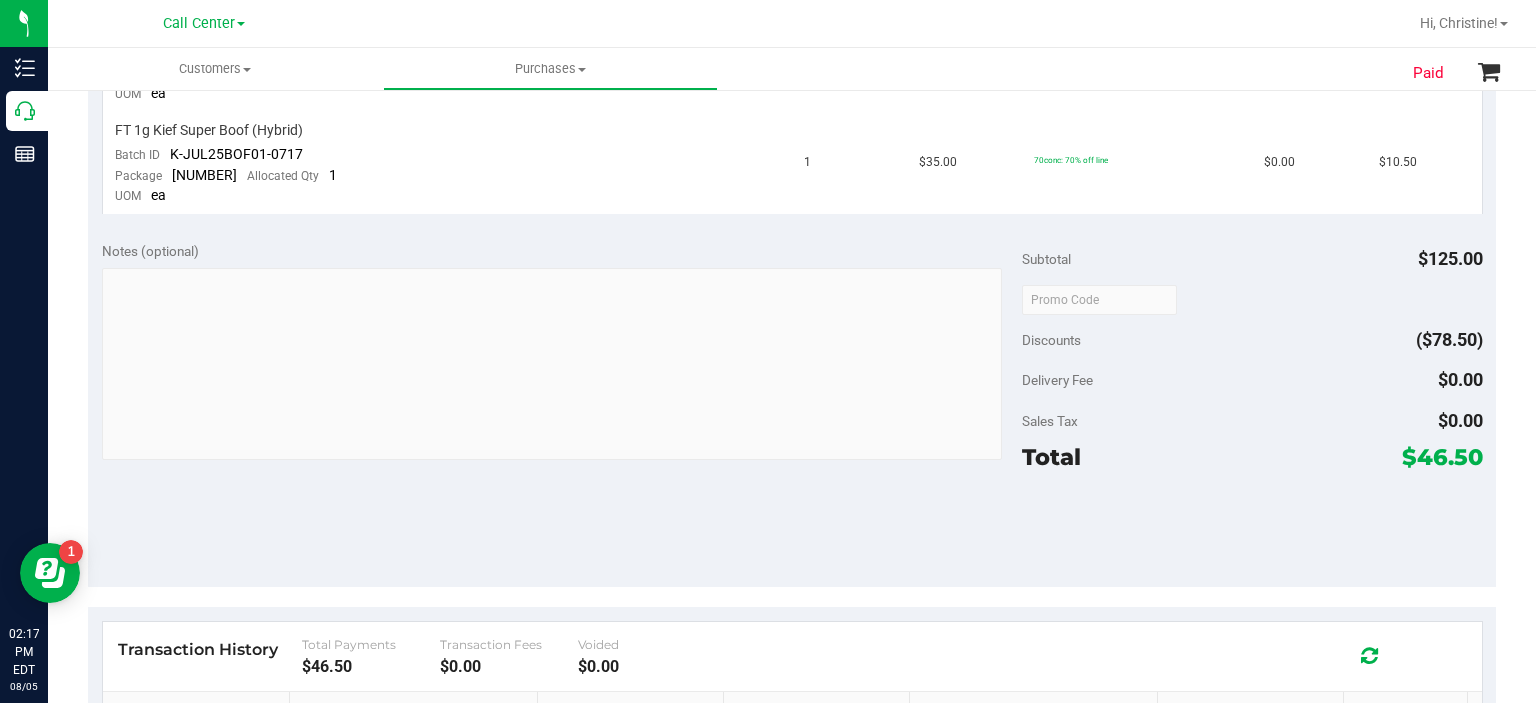 scroll, scrollTop: 655, scrollLeft: 0, axis: vertical 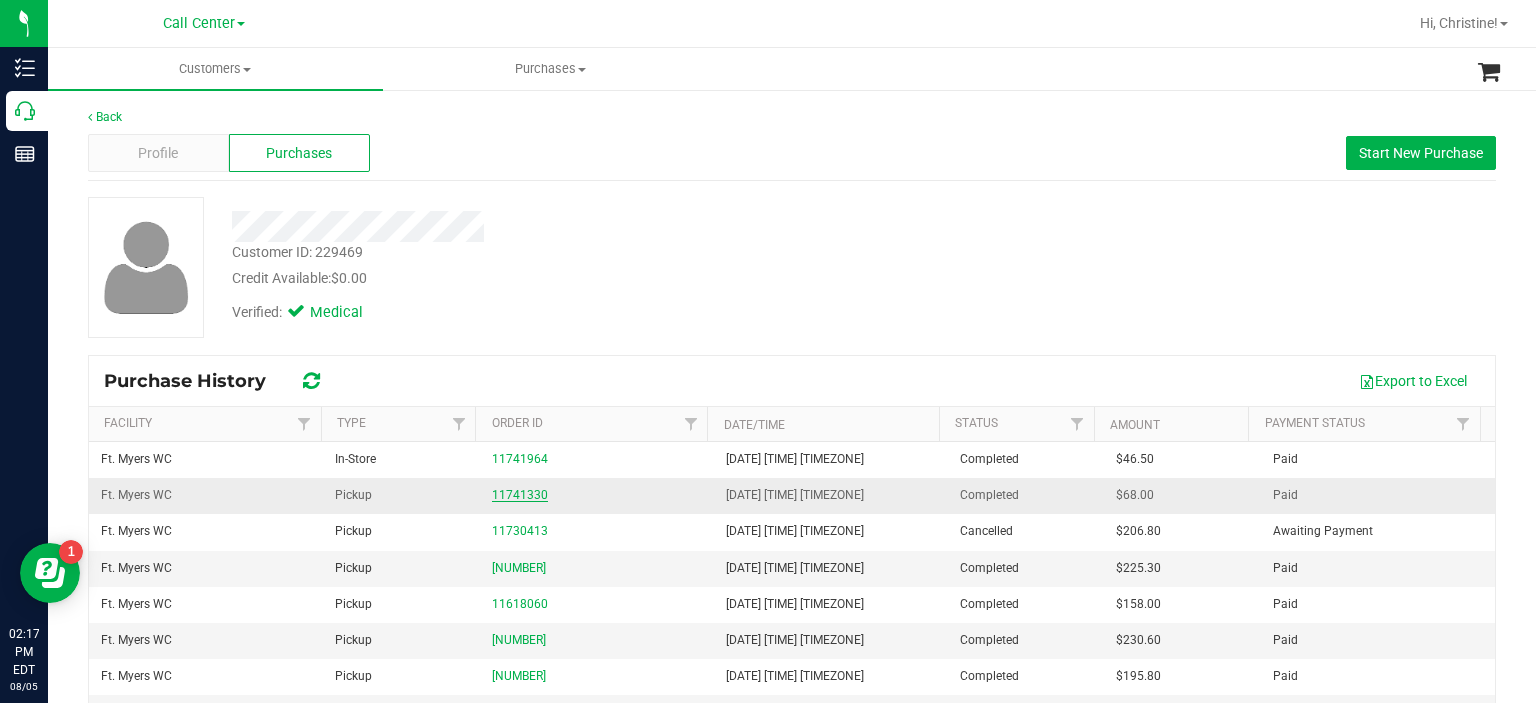 click on "11741330" at bounding box center (520, 495) 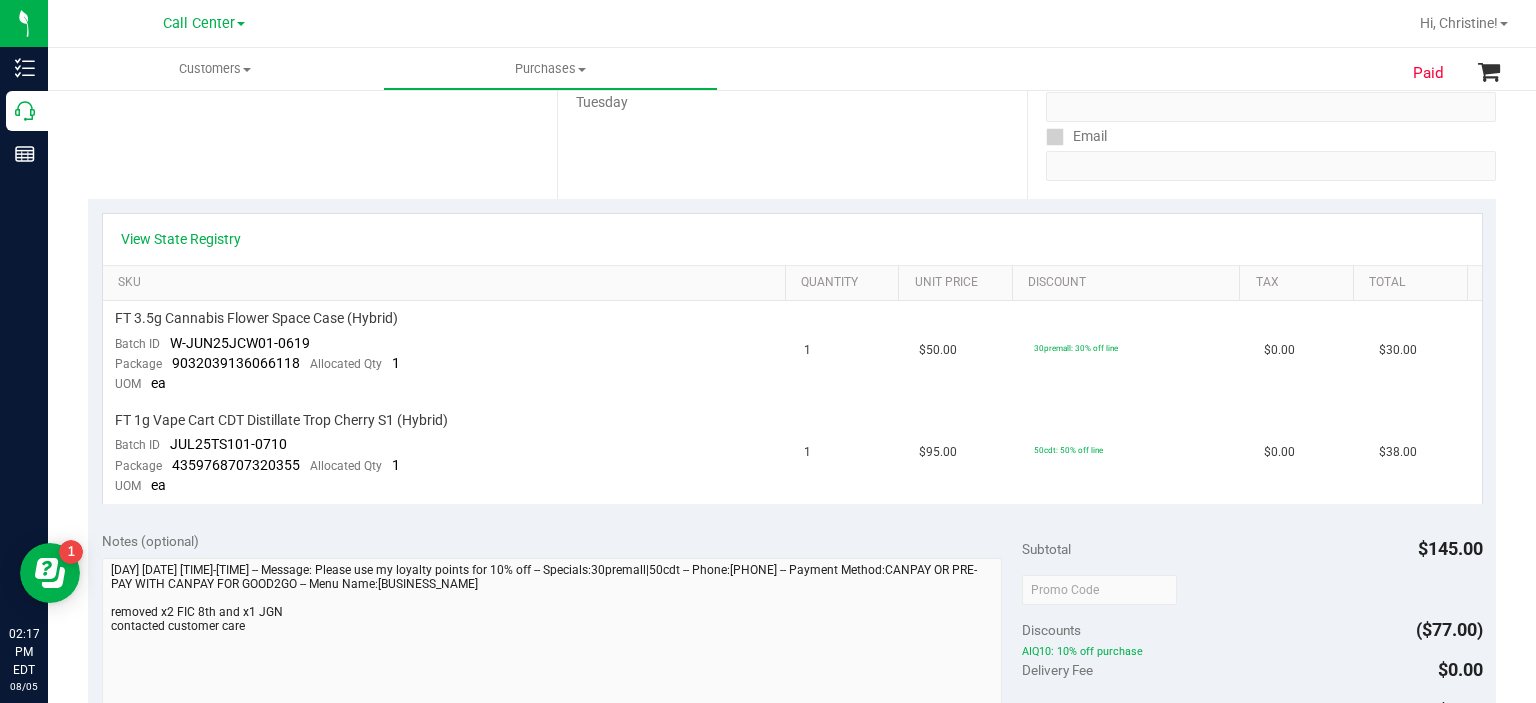 scroll, scrollTop: 387, scrollLeft: 0, axis: vertical 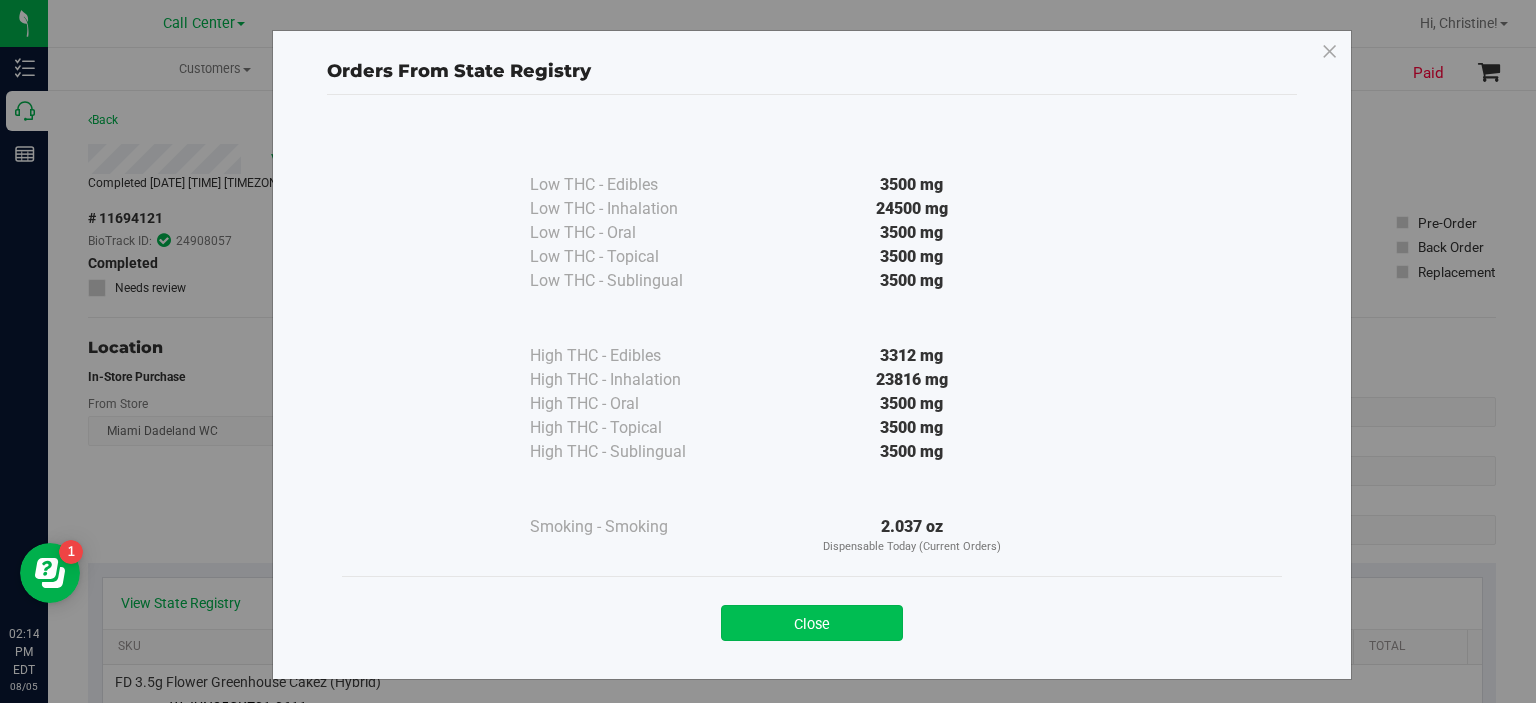 click on "Close" at bounding box center (812, 623) 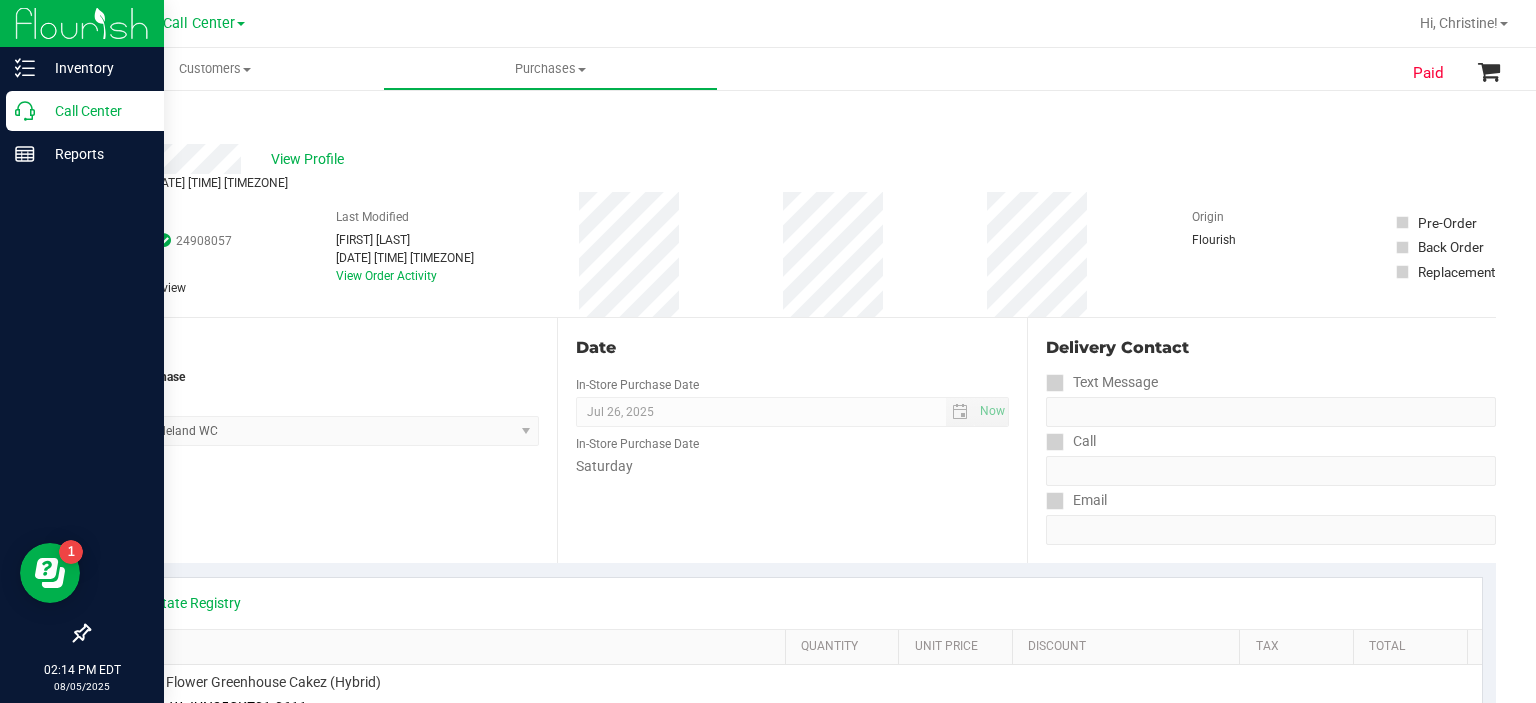 click on "Call Center" at bounding box center (95, 111) 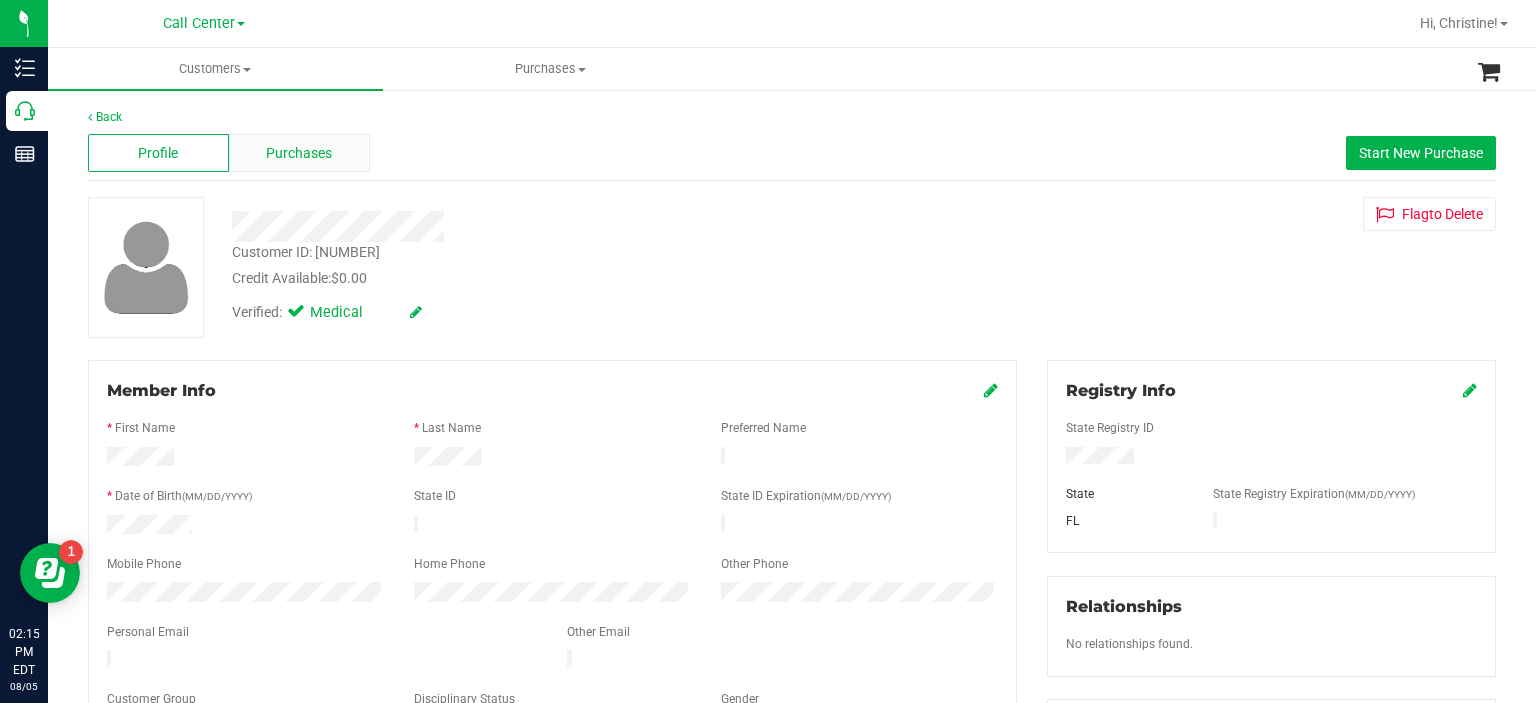 click on "Purchases" at bounding box center (299, 153) 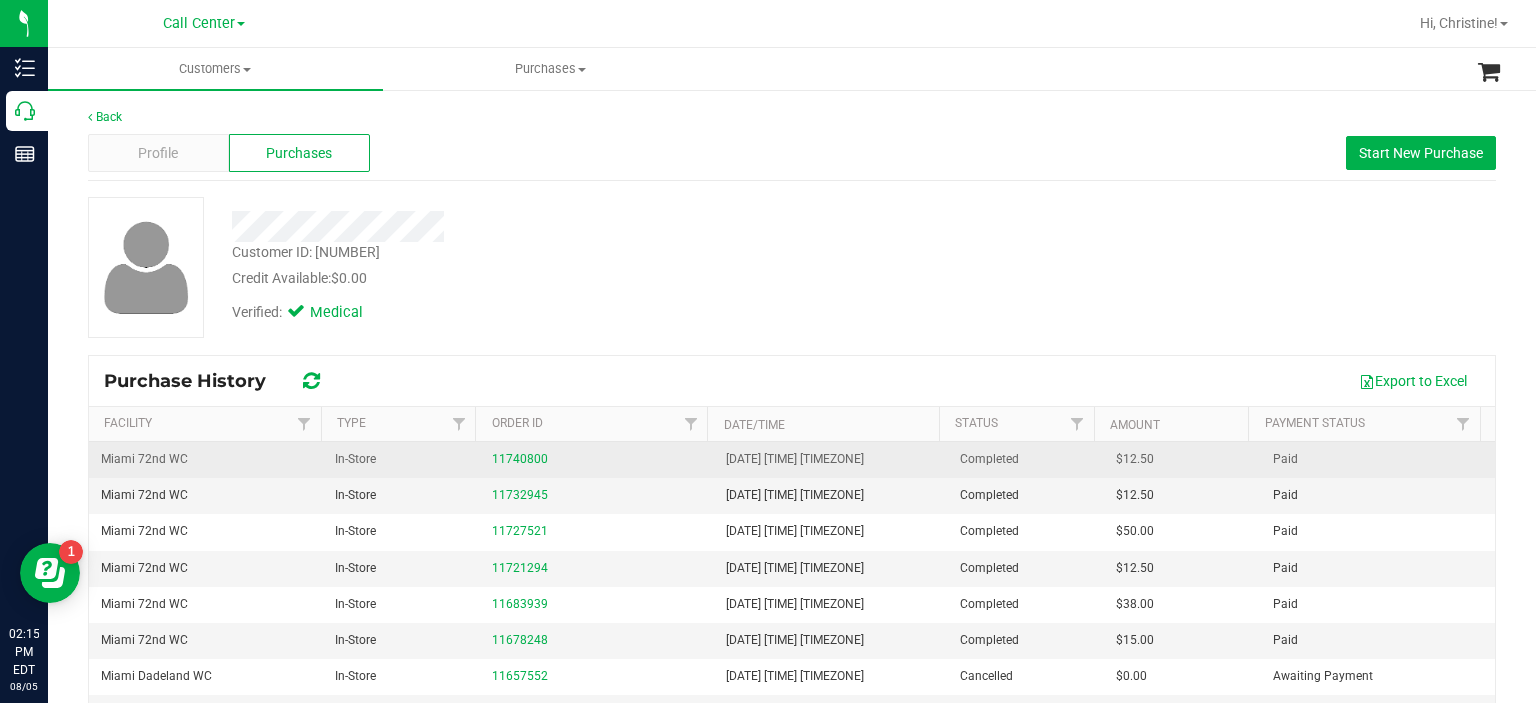 click on "11740800" at bounding box center [597, 460] 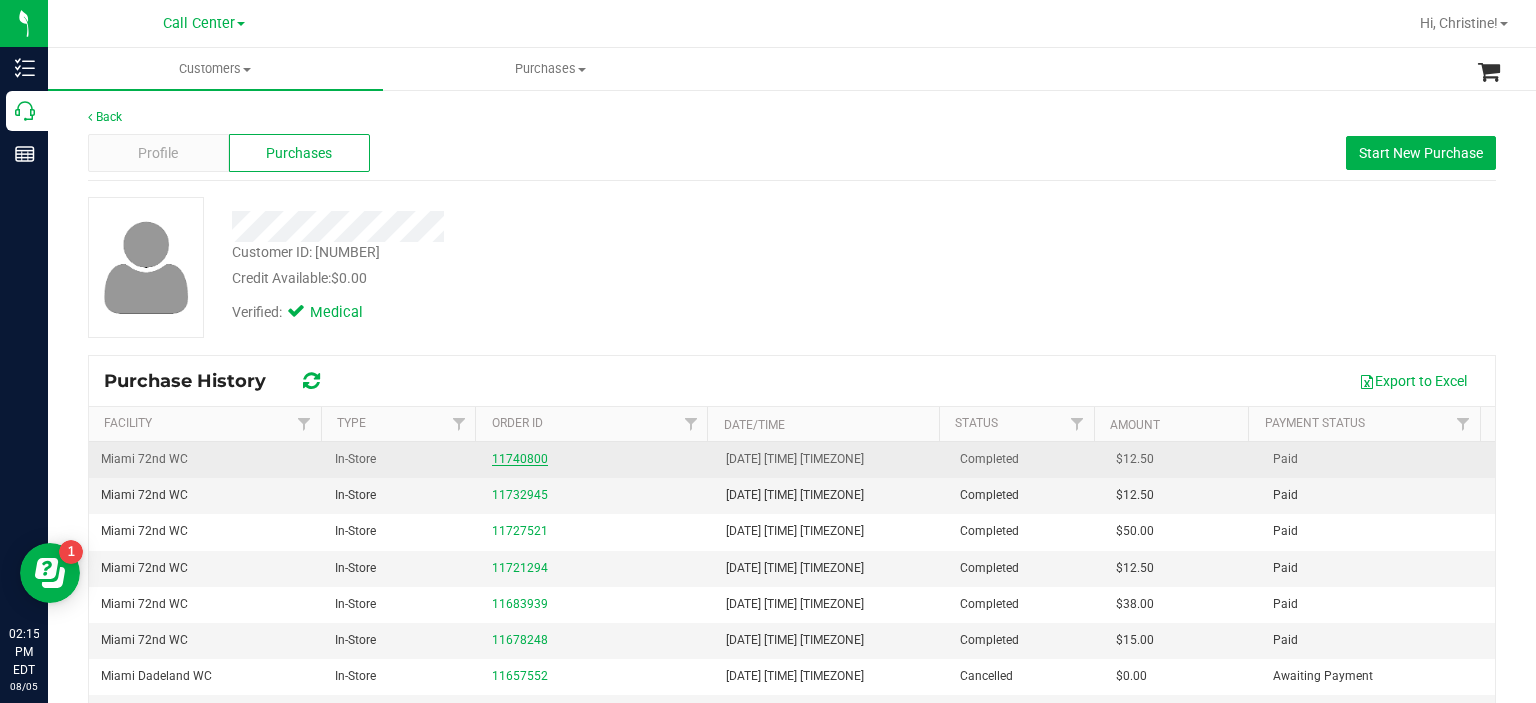 click on "11740800" at bounding box center (520, 459) 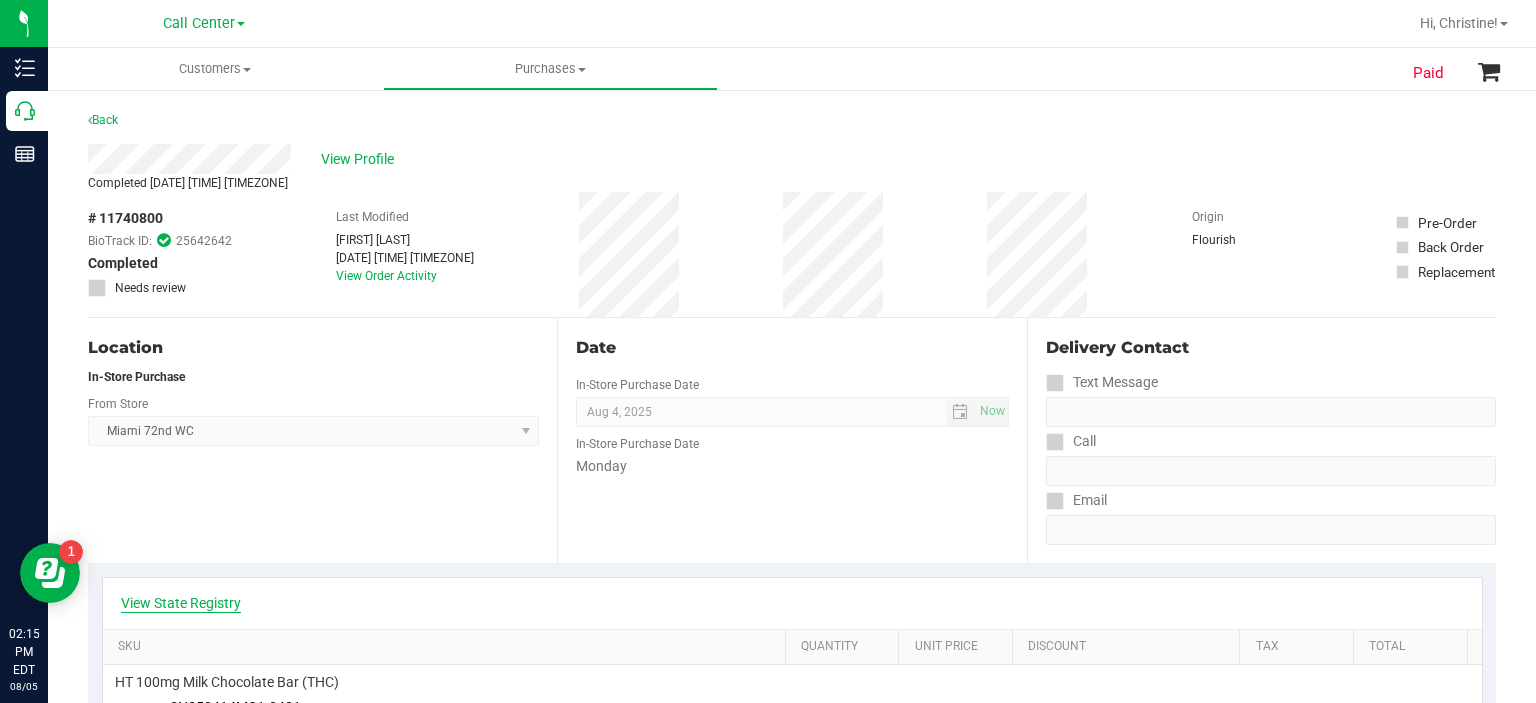click on "View State Registry" at bounding box center (181, 603) 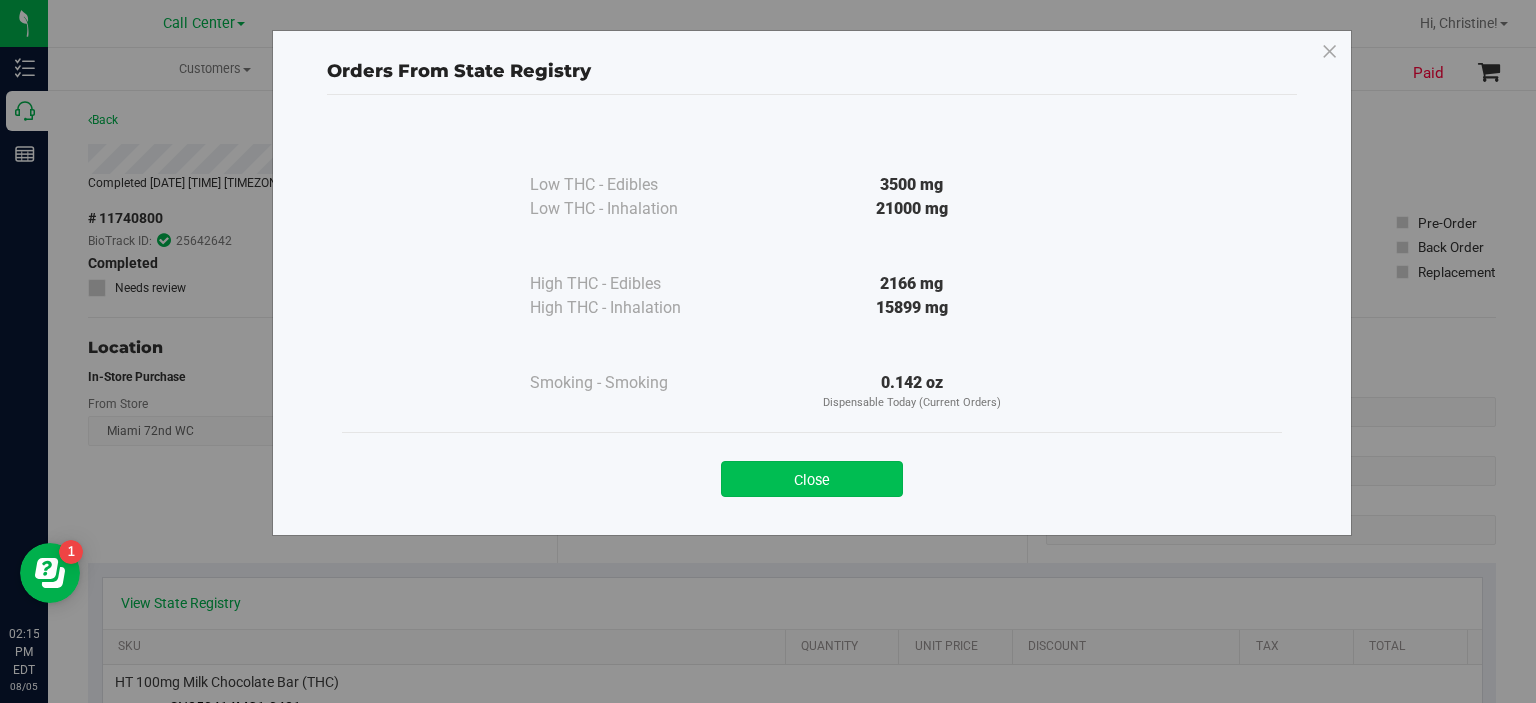 click on "Close" at bounding box center [812, 479] 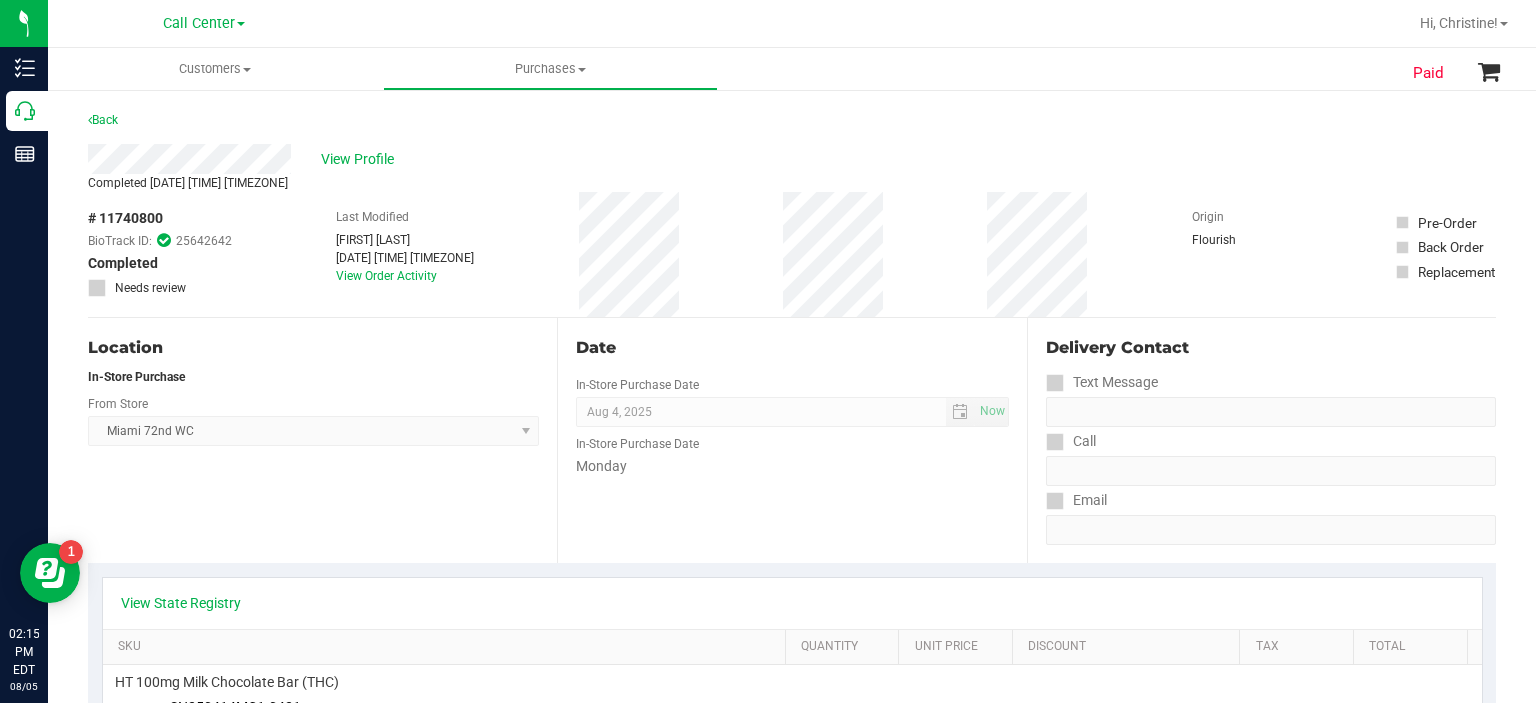 click on "View State Registry" at bounding box center (792, 603) 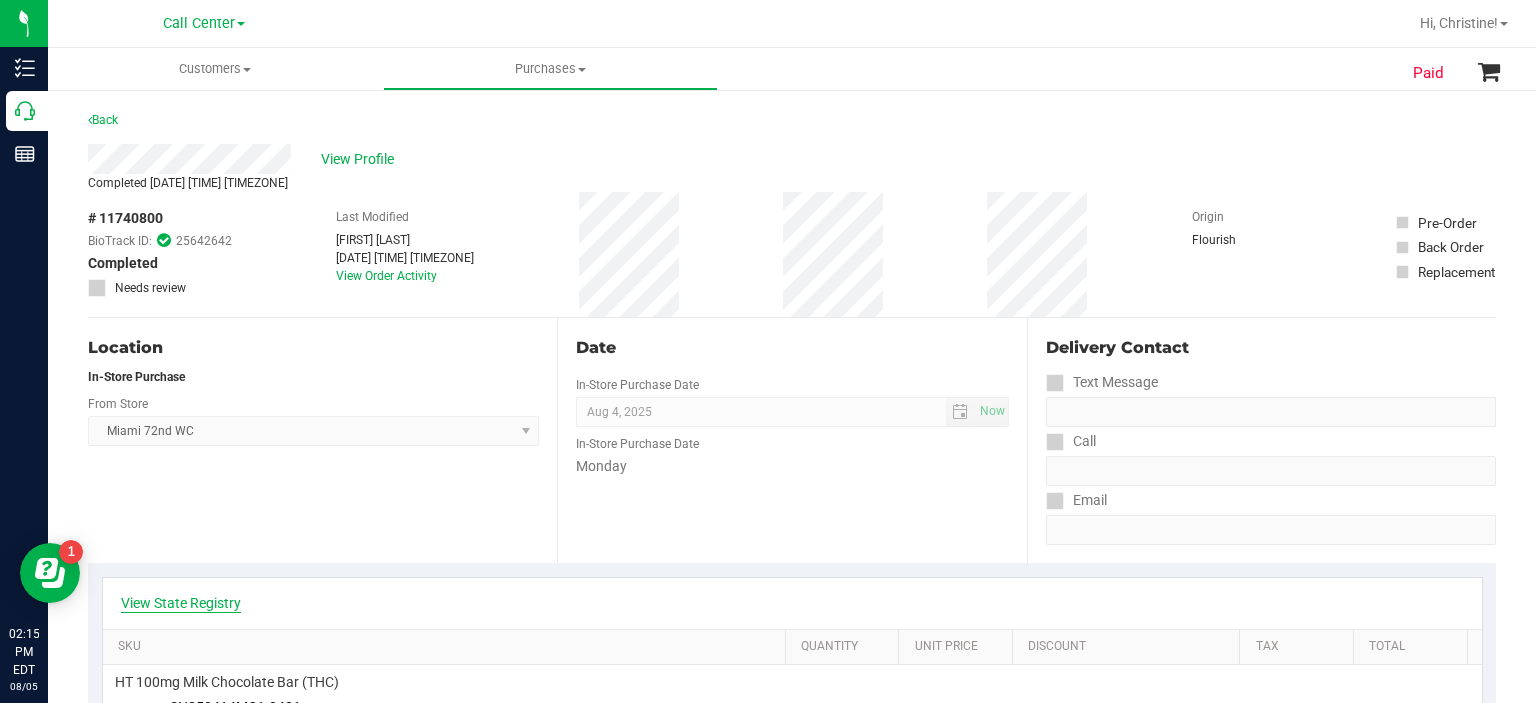click on "View State Registry" at bounding box center (181, 603) 